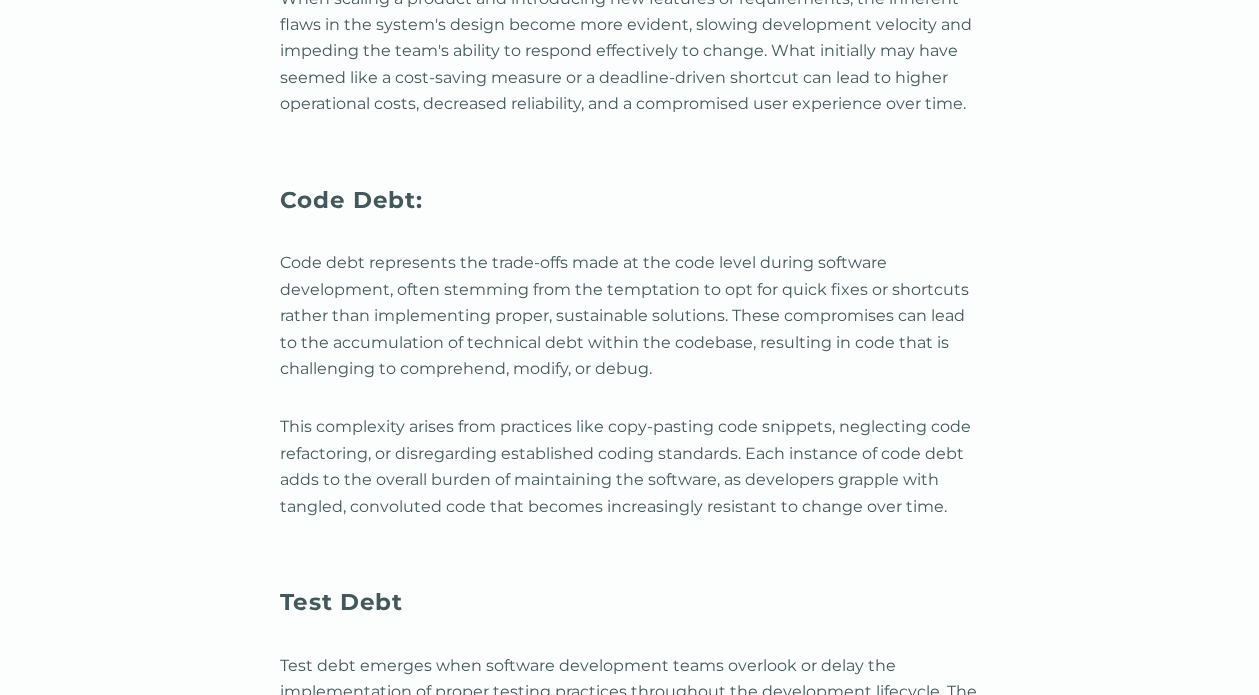 scroll, scrollTop: 6621, scrollLeft: 0, axis: vertical 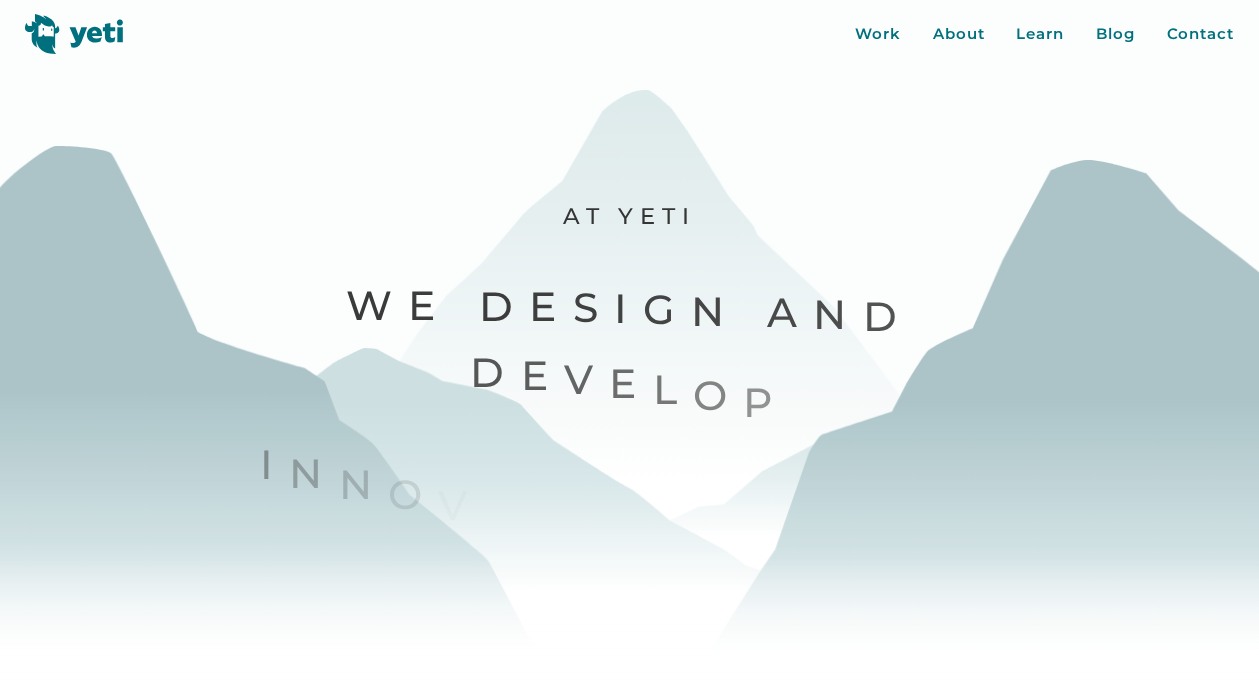 click on "Work About Learn Blog Contact Close More..." at bounding box center [1044, 34] 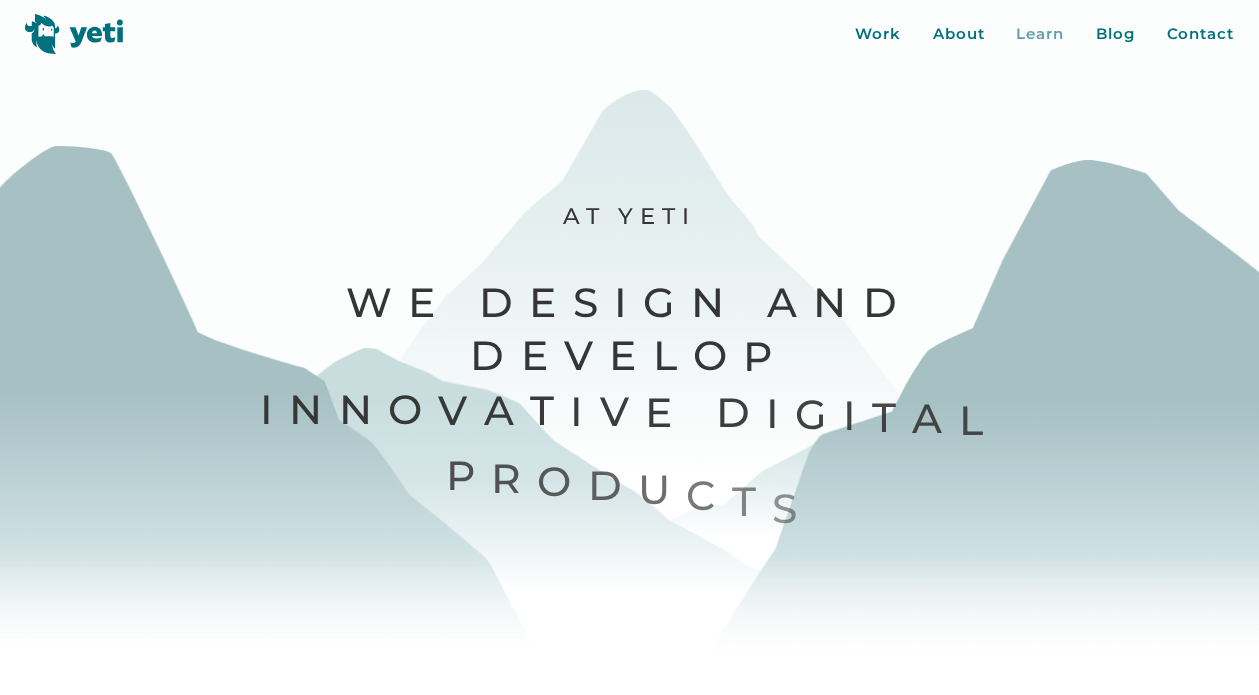 click on "Learn" at bounding box center [1040, 34] 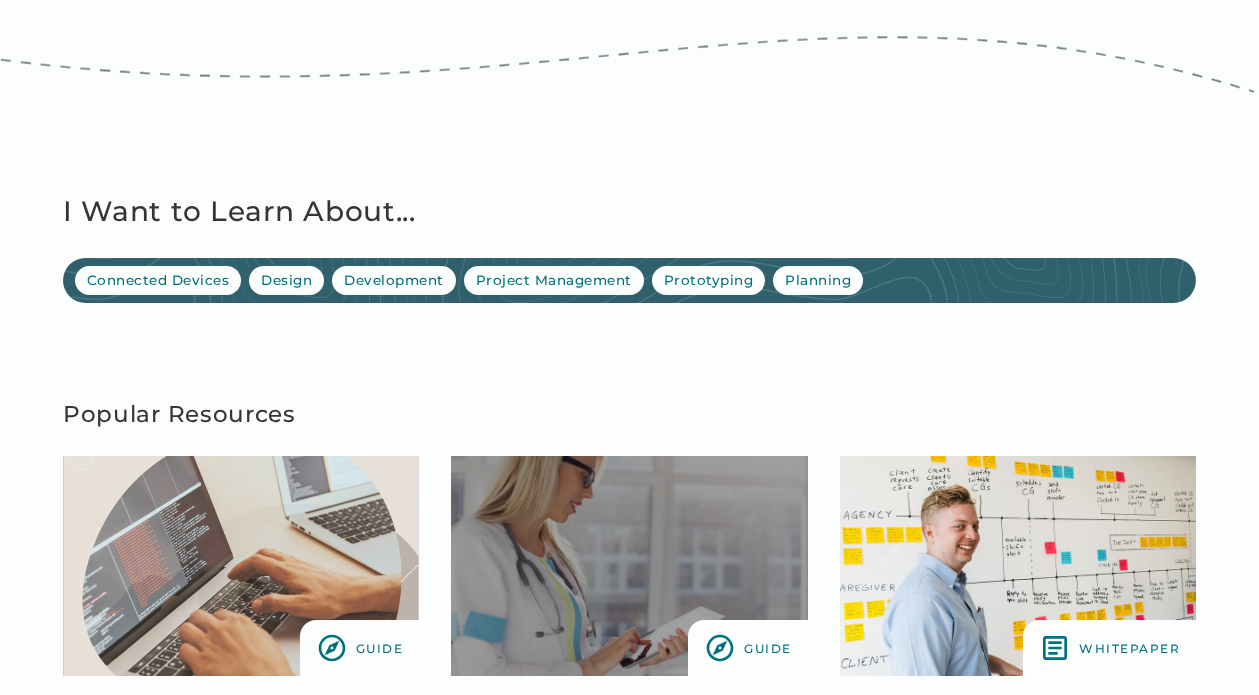 scroll, scrollTop: 1005, scrollLeft: 0, axis: vertical 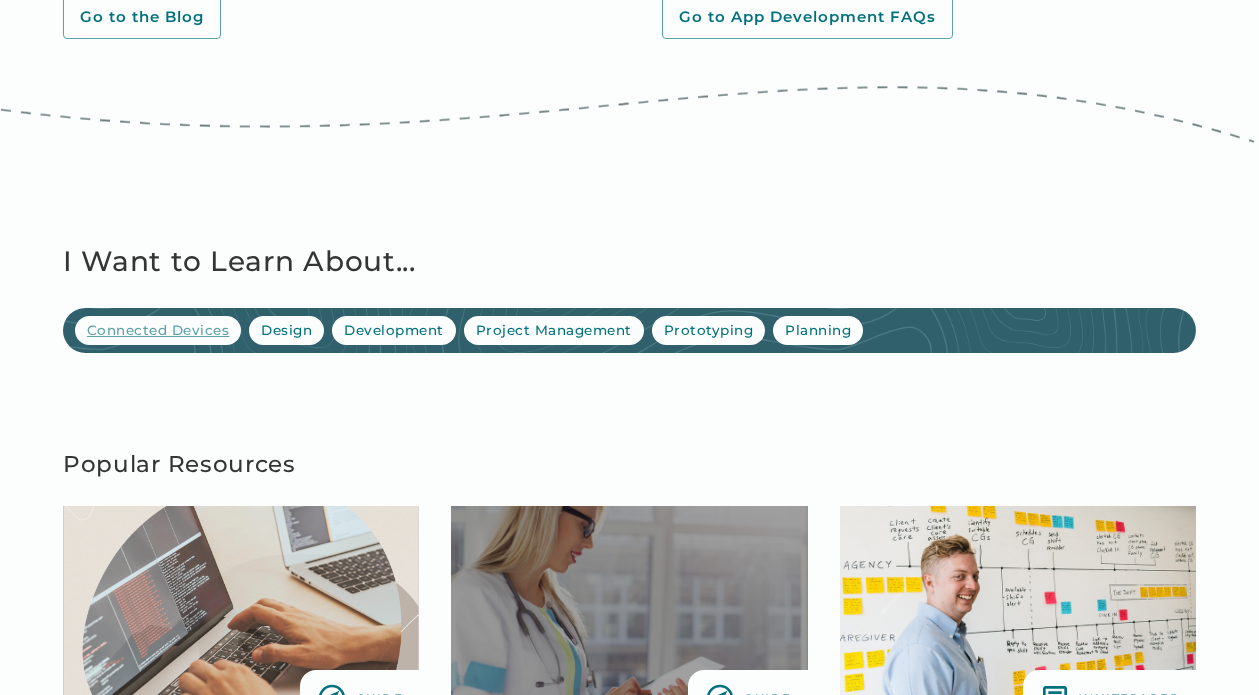 click on "Connected Devices" at bounding box center [158, 330] 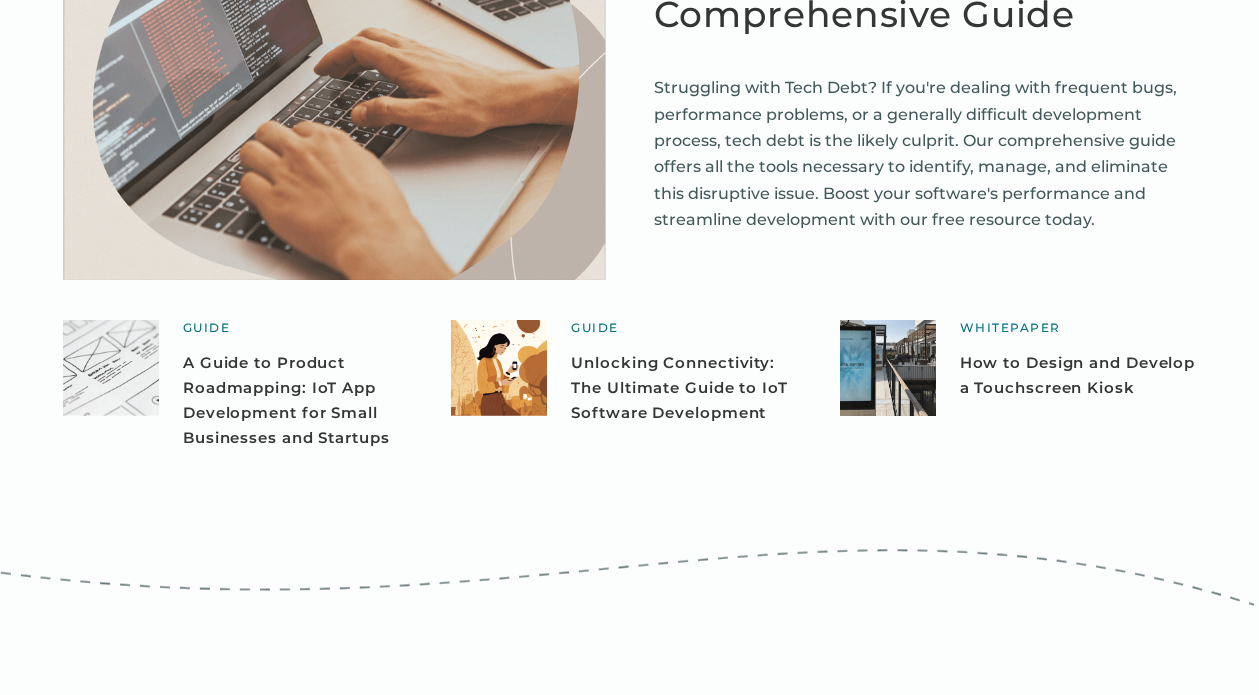 scroll, scrollTop: 633, scrollLeft: 0, axis: vertical 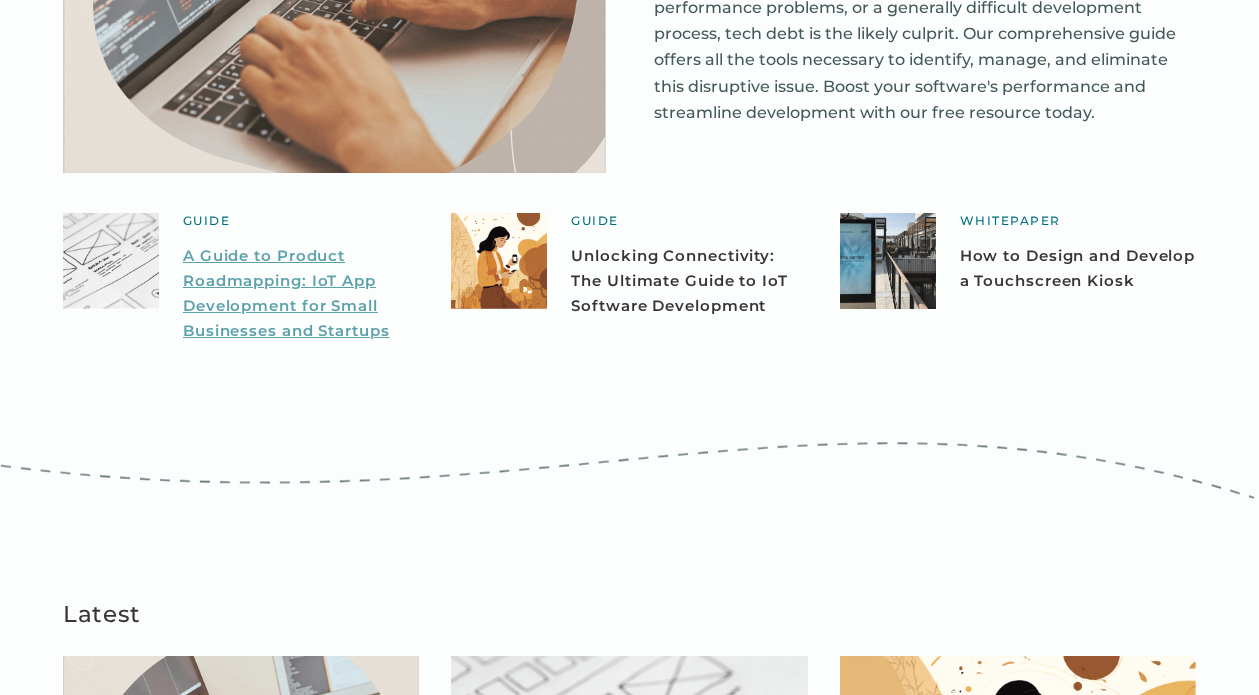 click on "A Guide to Product Roadmapping: IoT App Development for Small Businesses and Startups" at bounding box center [301, 293] 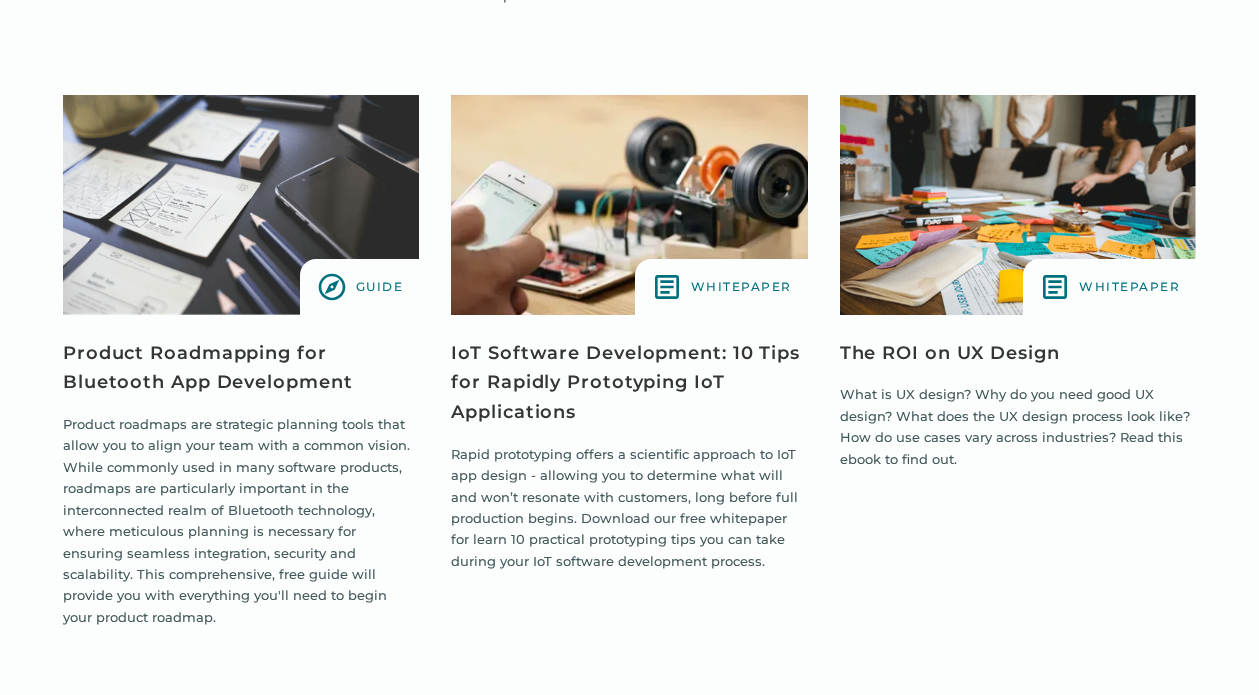 scroll, scrollTop: 1878, scrollLeft: 0, axis: vertical 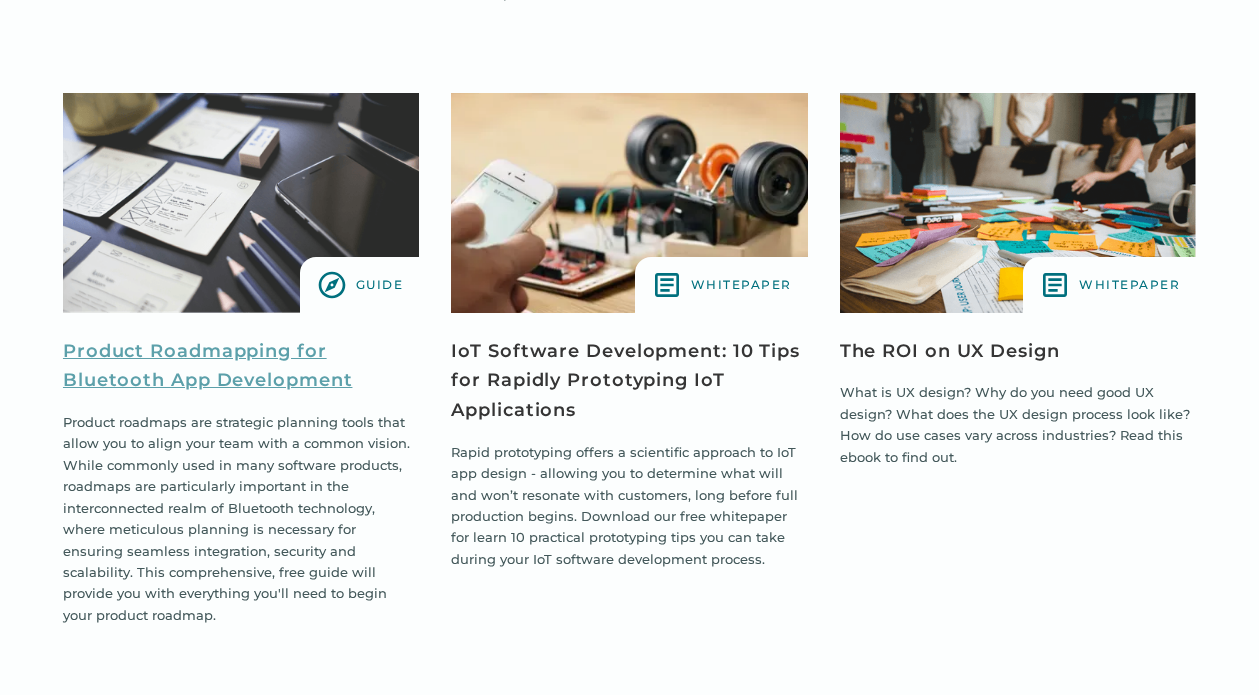 click on "Product Roadmapping for Bluetooth App Development" at bounding box center [241, 366] 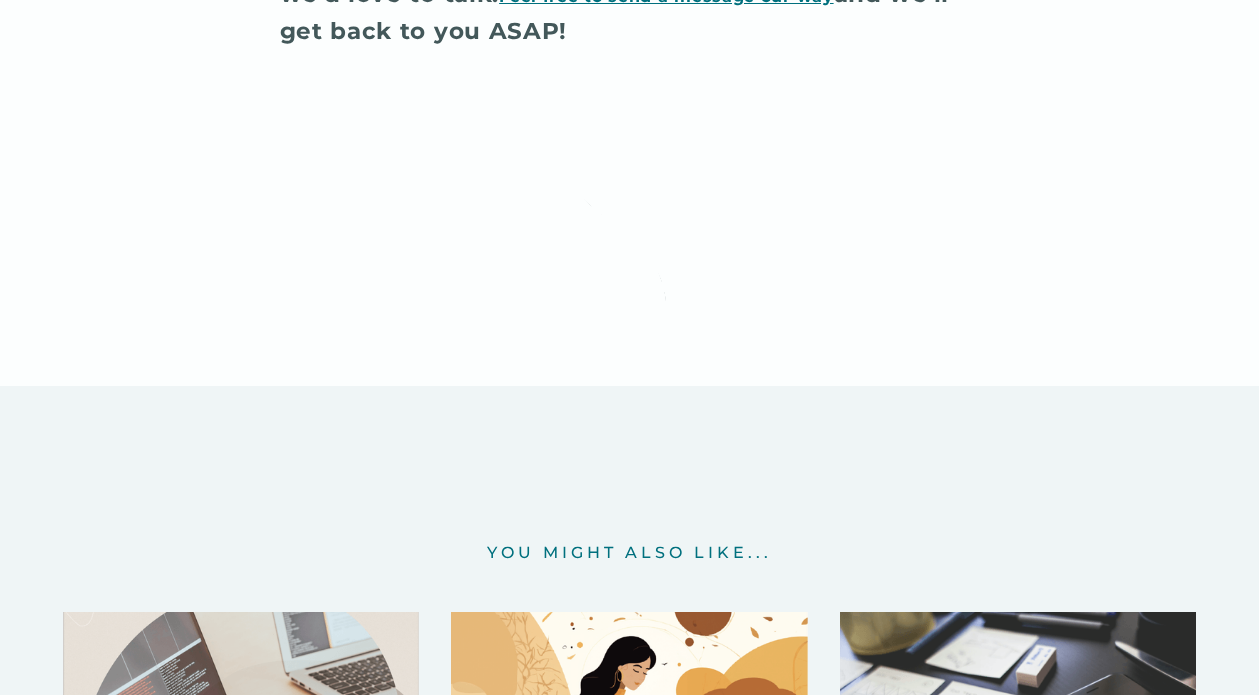 scroll, scrollTop: 17520, scrollLeft: 0, axis: vertical 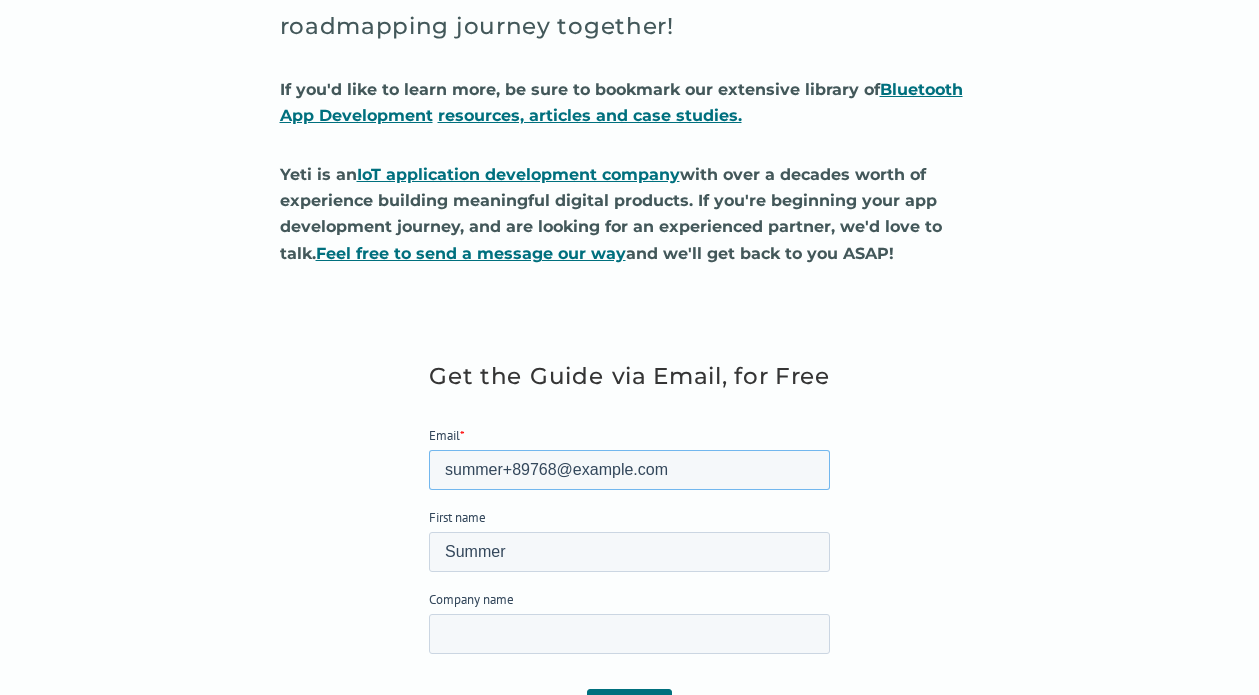 click on "summer+89768@yeti.co" at bounding box center (629, 470) 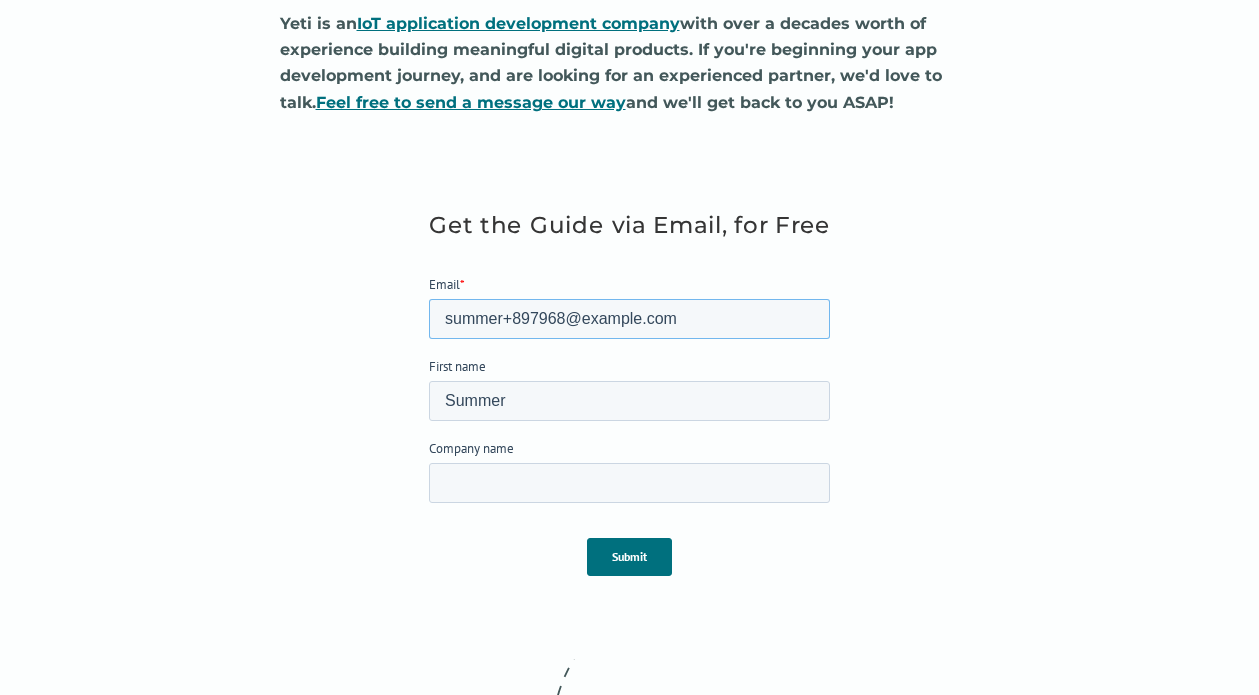 scroll, scrollTop: 2679, scrollLeft: 0, axis: vertical 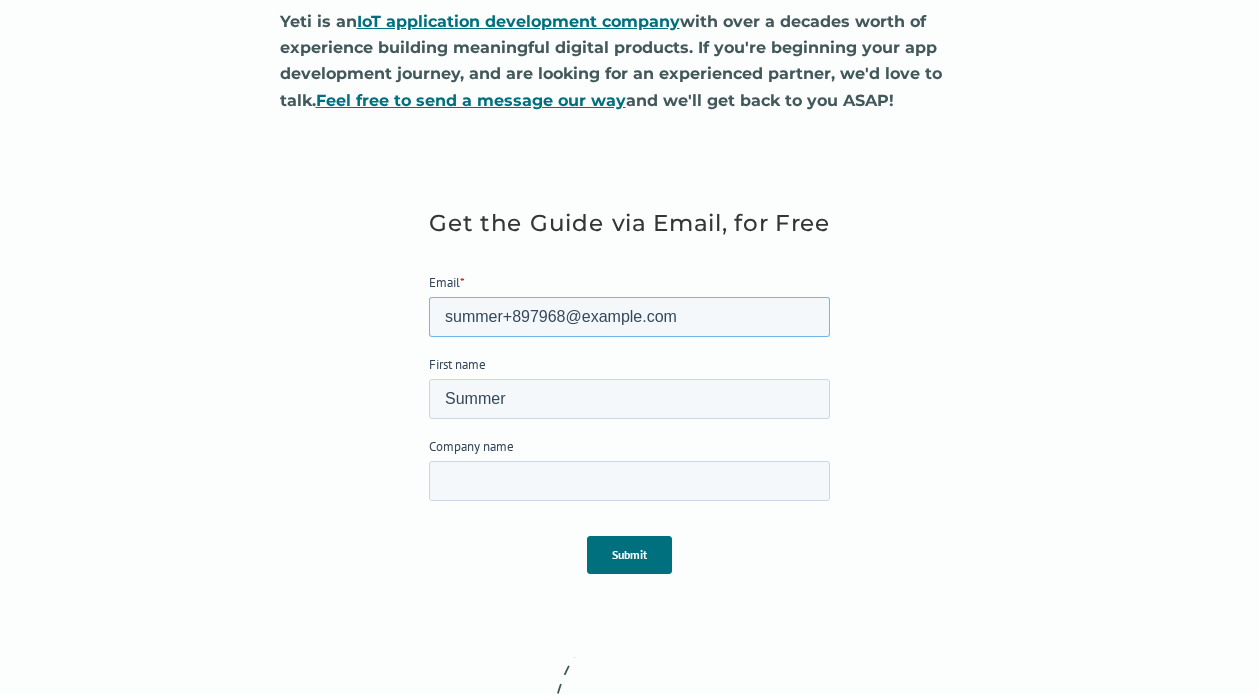 type on "summer+897968@yeti.co" 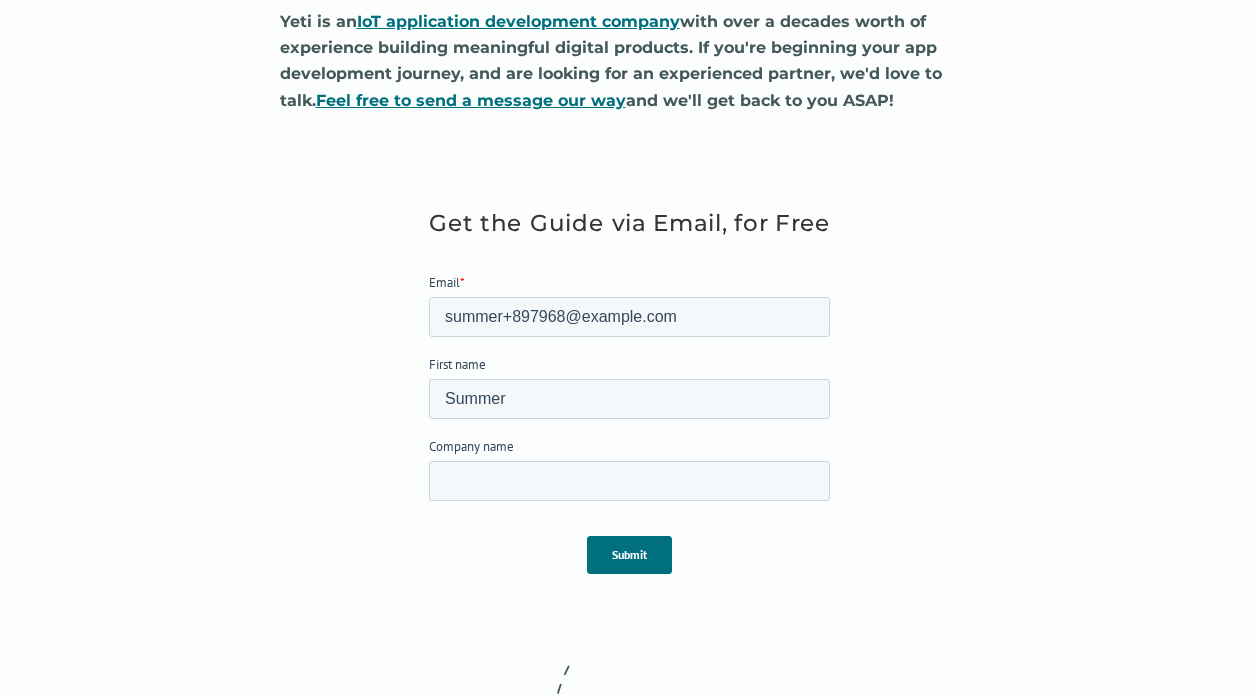 click on "Submit" at bounding box center [629, 555] 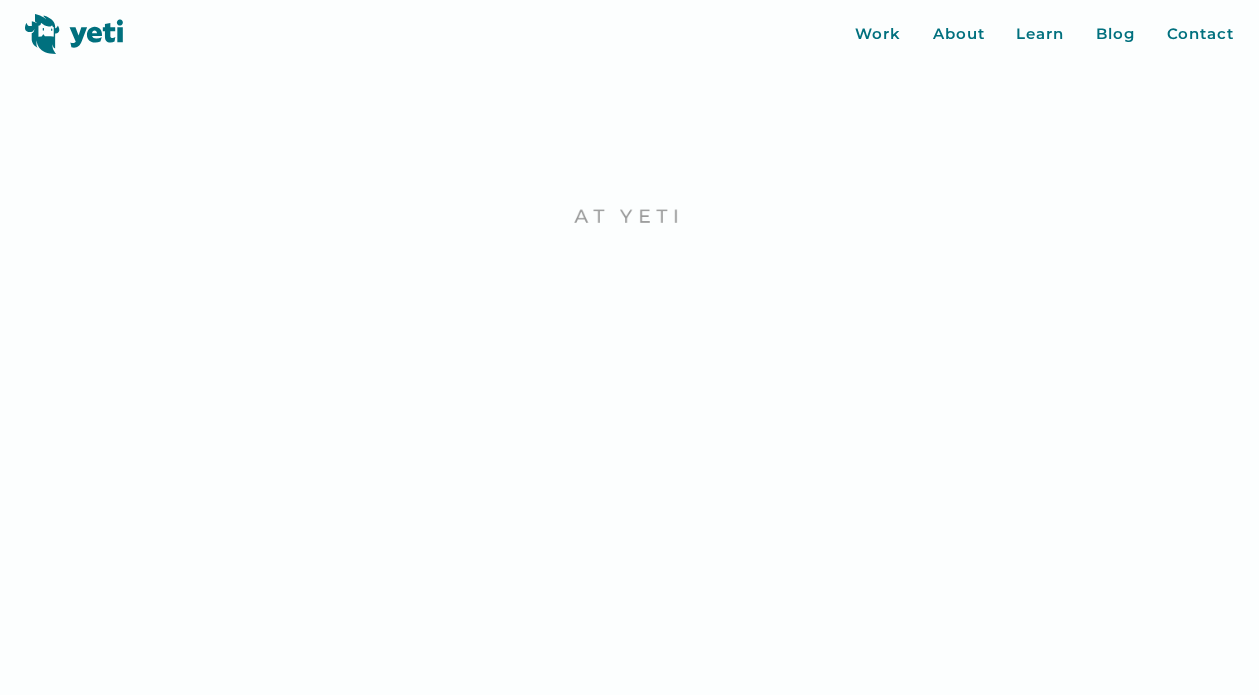 scroll, scrollTop: 0, scrollLeft: 0, axis: both 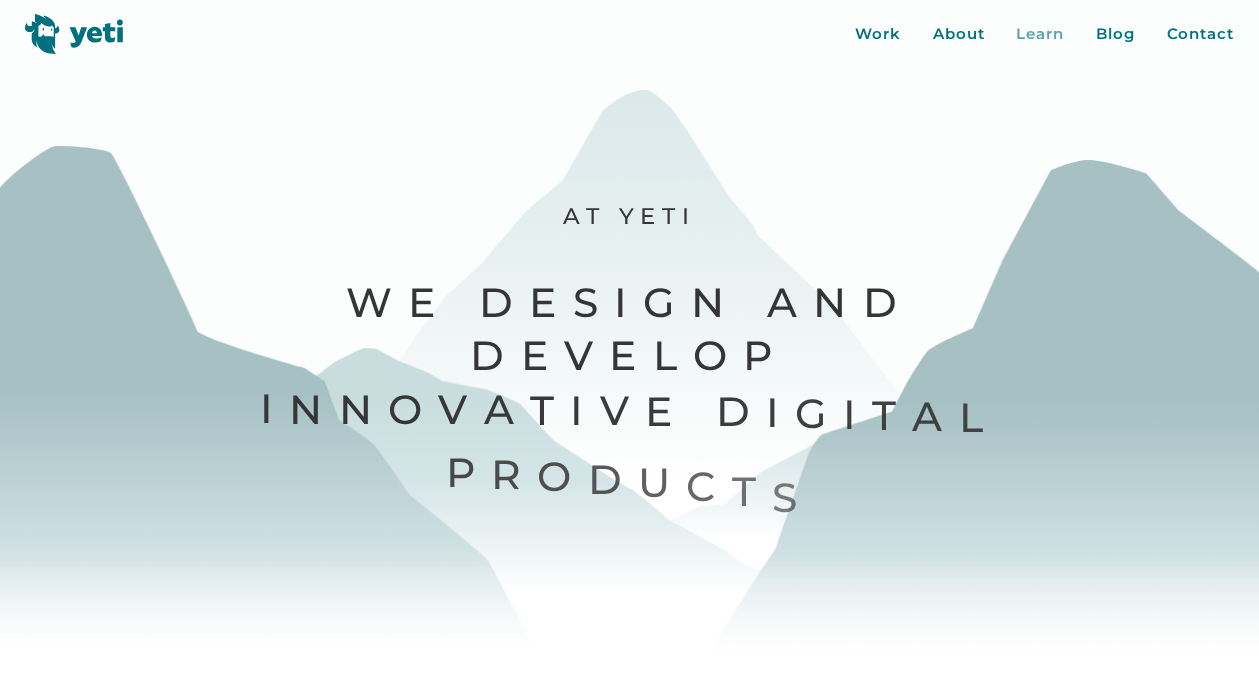 click on "Learn" at bounding box center (1040, 34) 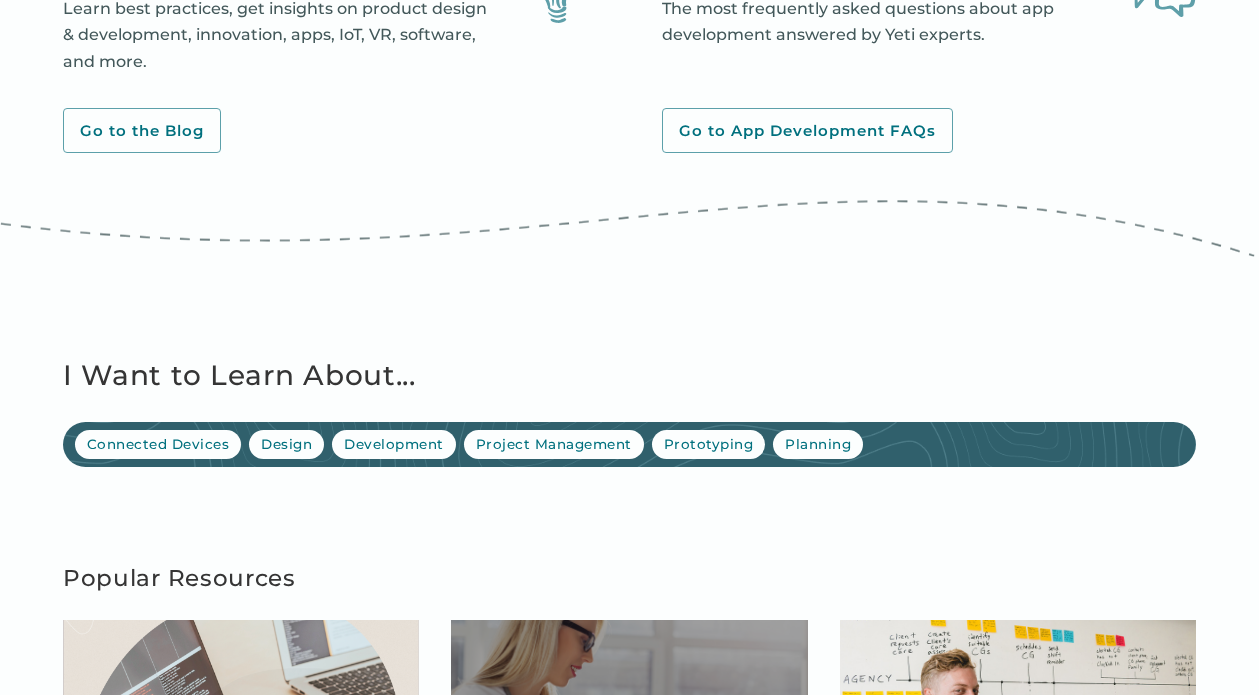 scroll, scrollTop: 896, scrollLeft: 0, axis: vertical 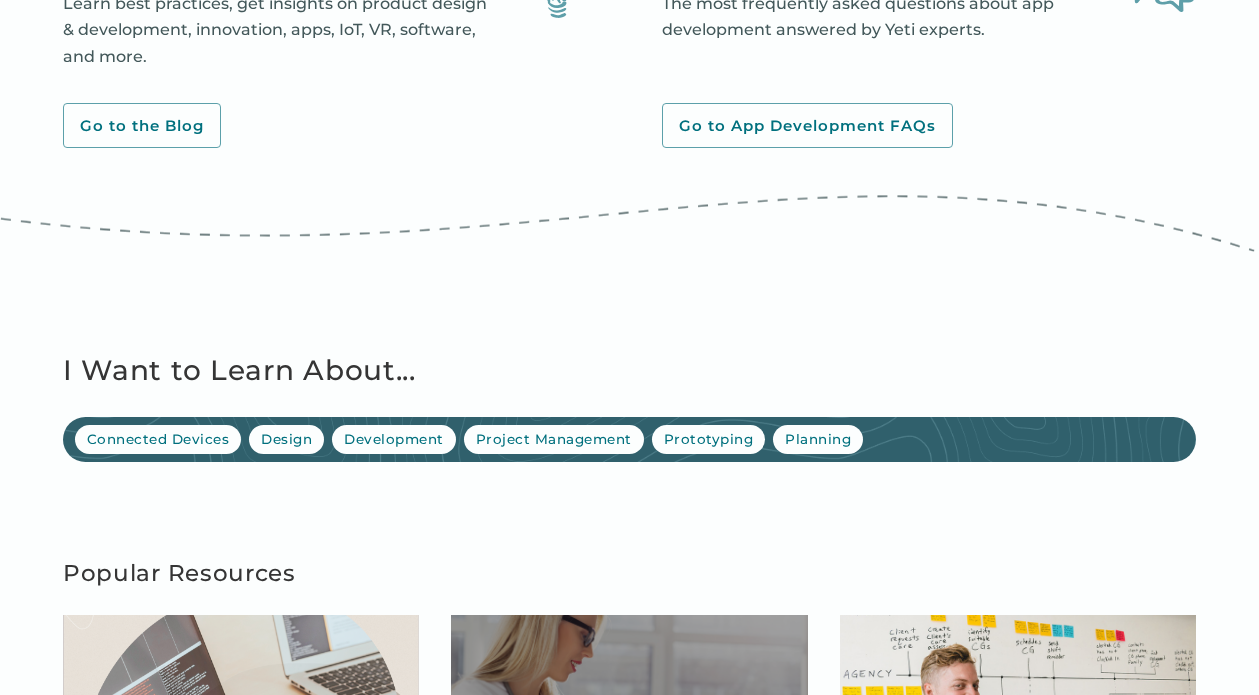 click on "Connected Devices Design Development Project Management Prototyping Planning" at bounding box center (629, 439) 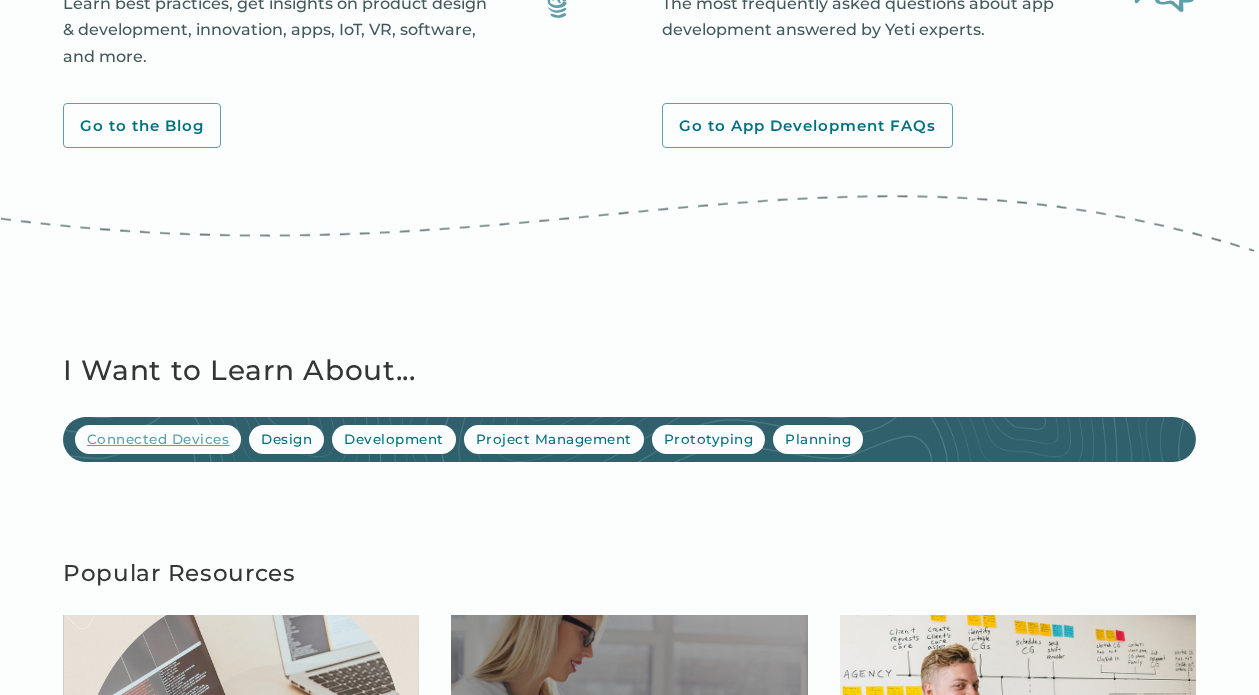 click on "Connected Devices" at bounding box center (158, 439) 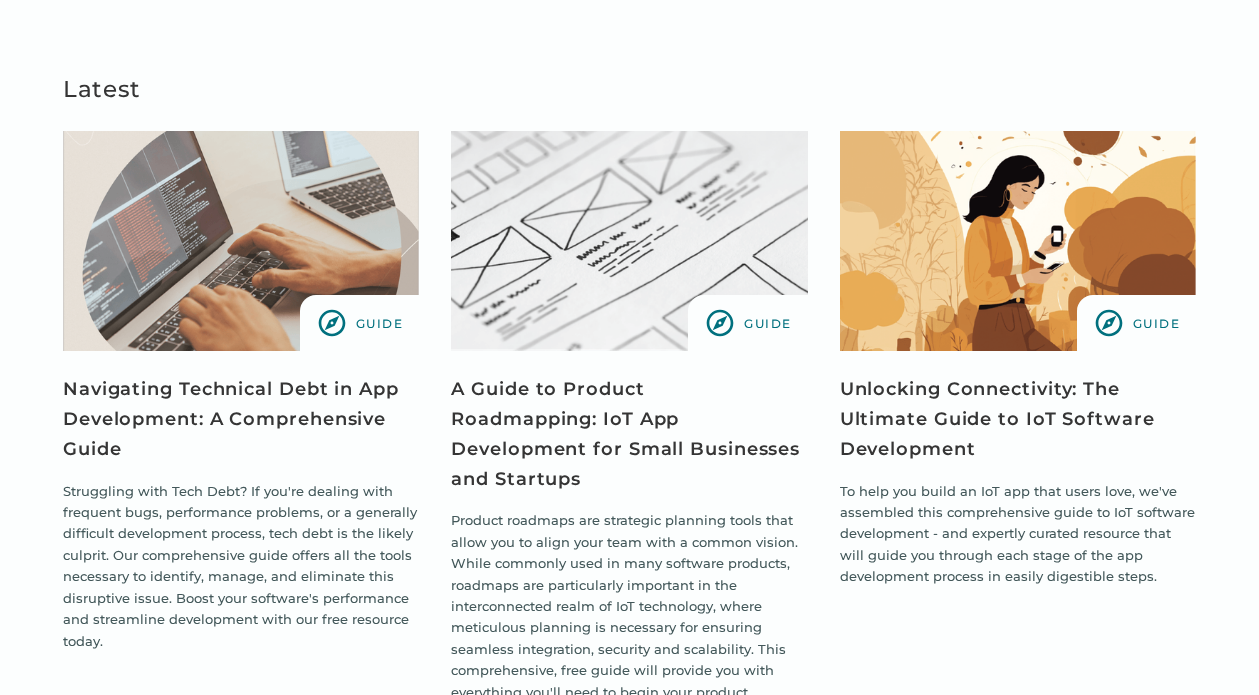 scroll, scrollTop: 1162, scrollLeft: 0, axis: vertical 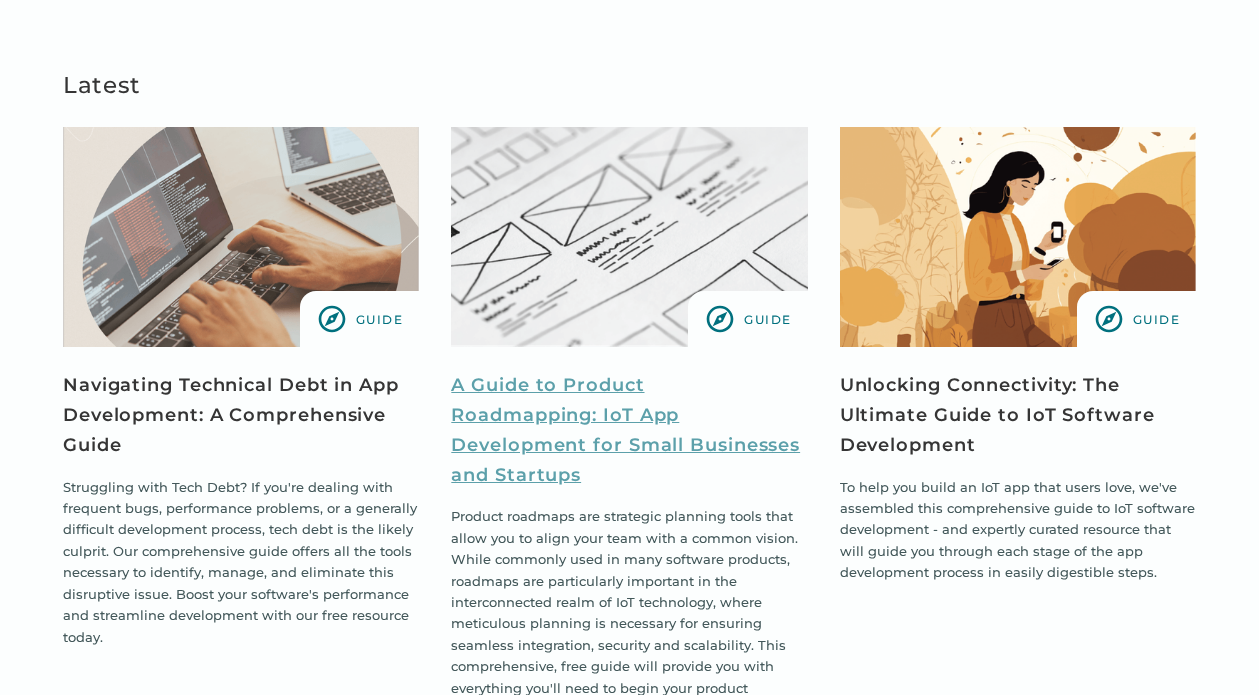 click on "A Guide to Product Roadmapping: IoT App Development for Small Businesses and Startups" at bounding box center (629, 430) 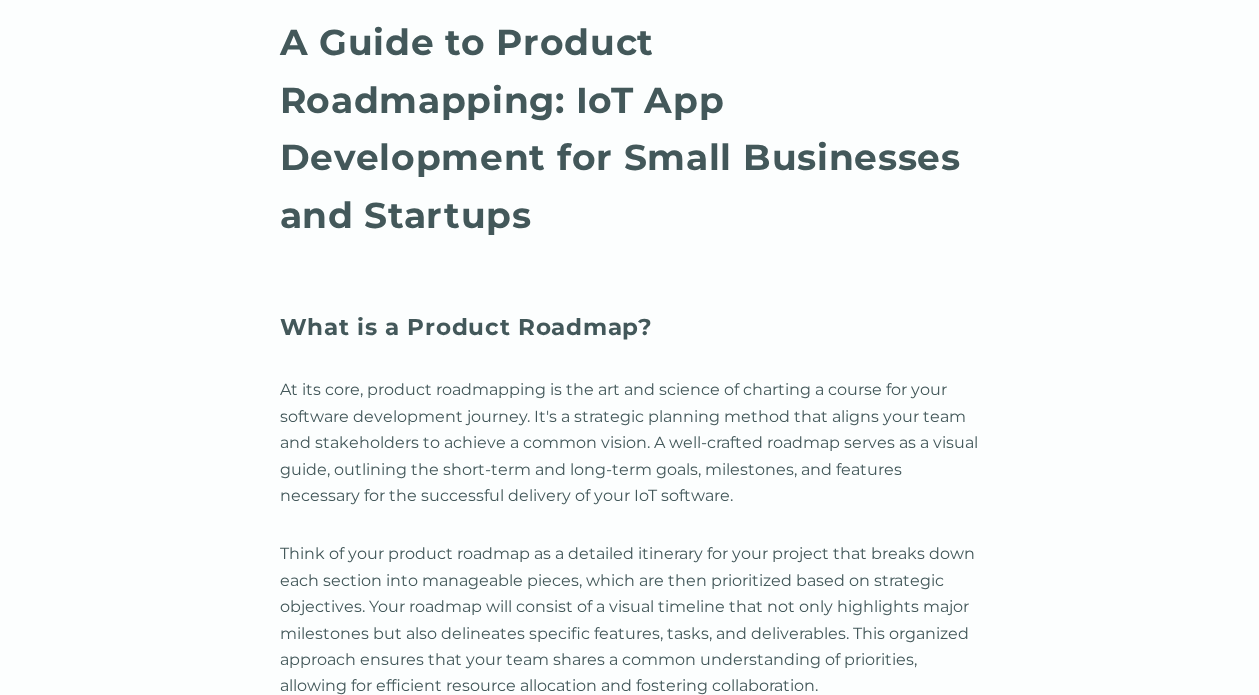 scroll, scrollTop: 2457, scrollLeft: 0, axis: vertical 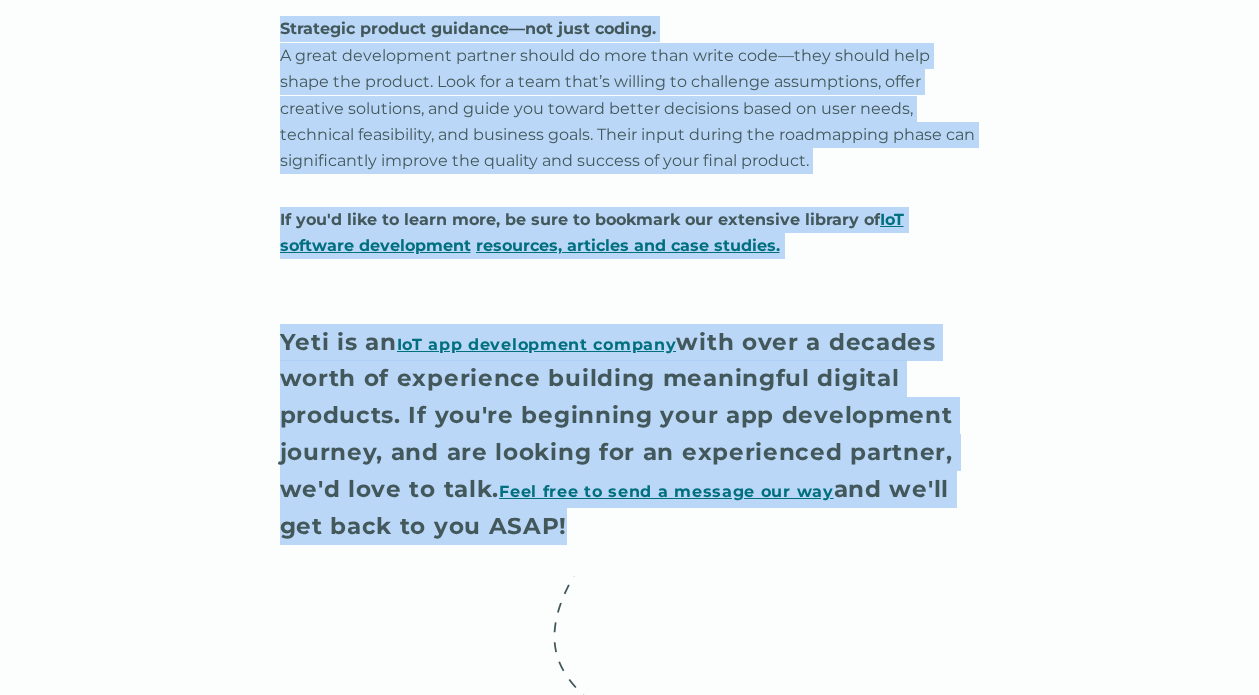 drag, startPoint x: 285, startPoint y: 43, endPoint x: 831, endPoint y: 454, distance: 683.40106 